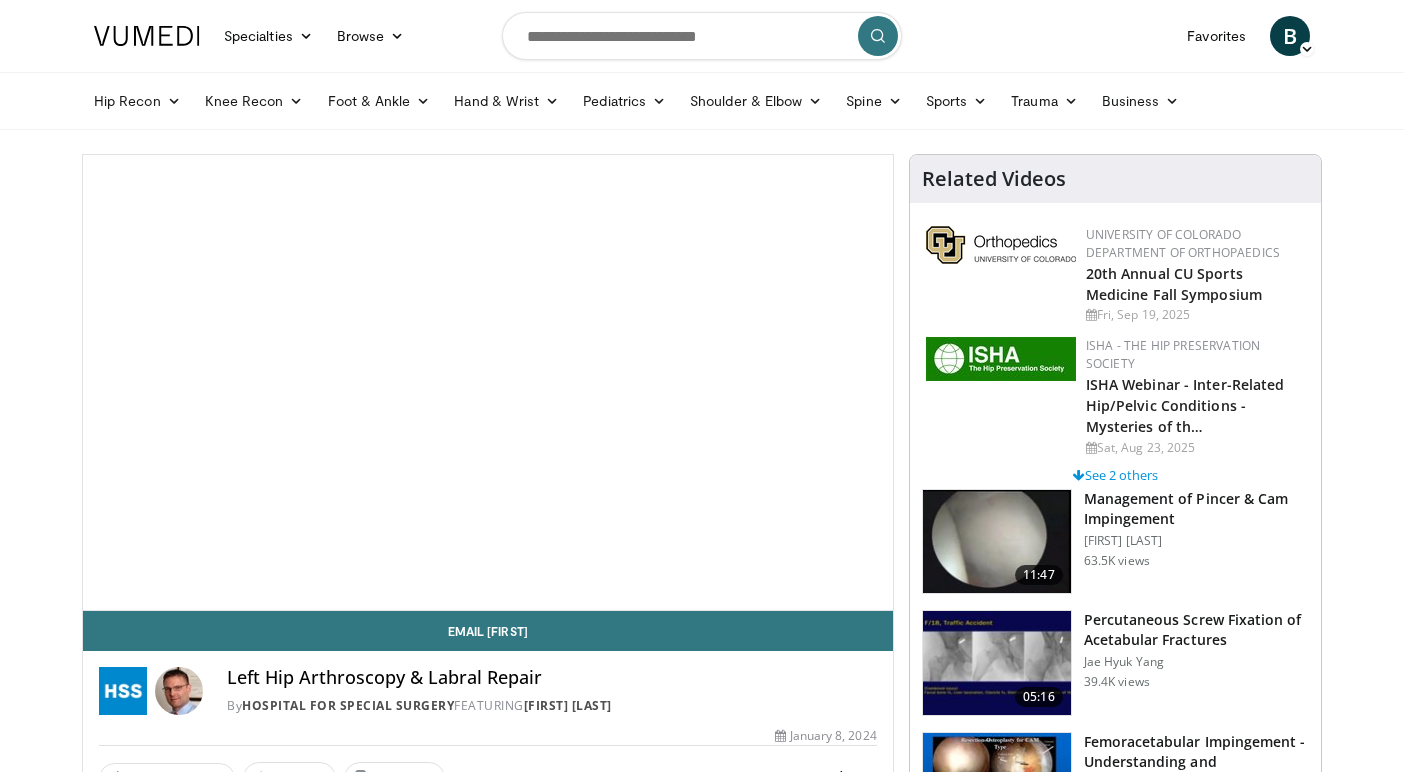 scroll, scrollTop: 0, scrollLeft: 0, axis: both 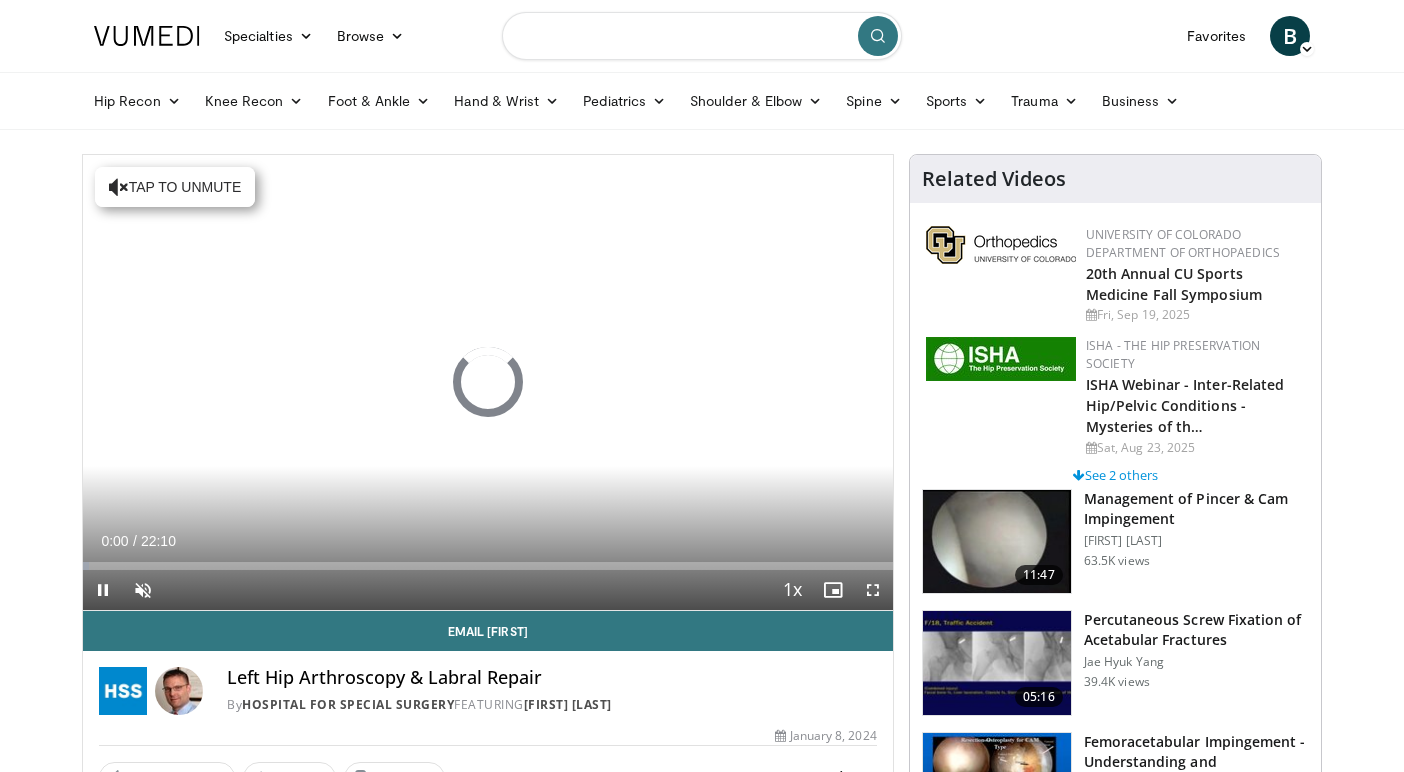 click at bounding box center [702, 36] 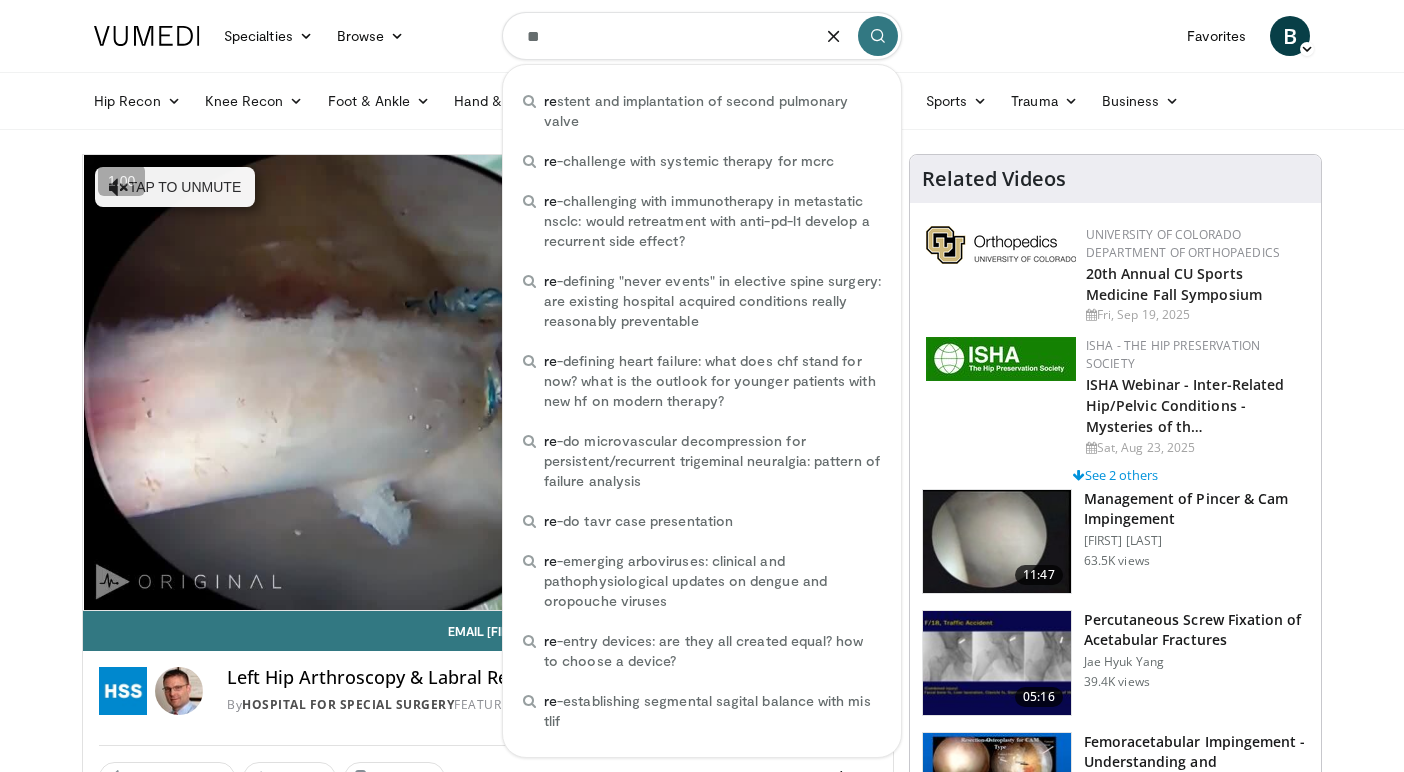 type on "*" 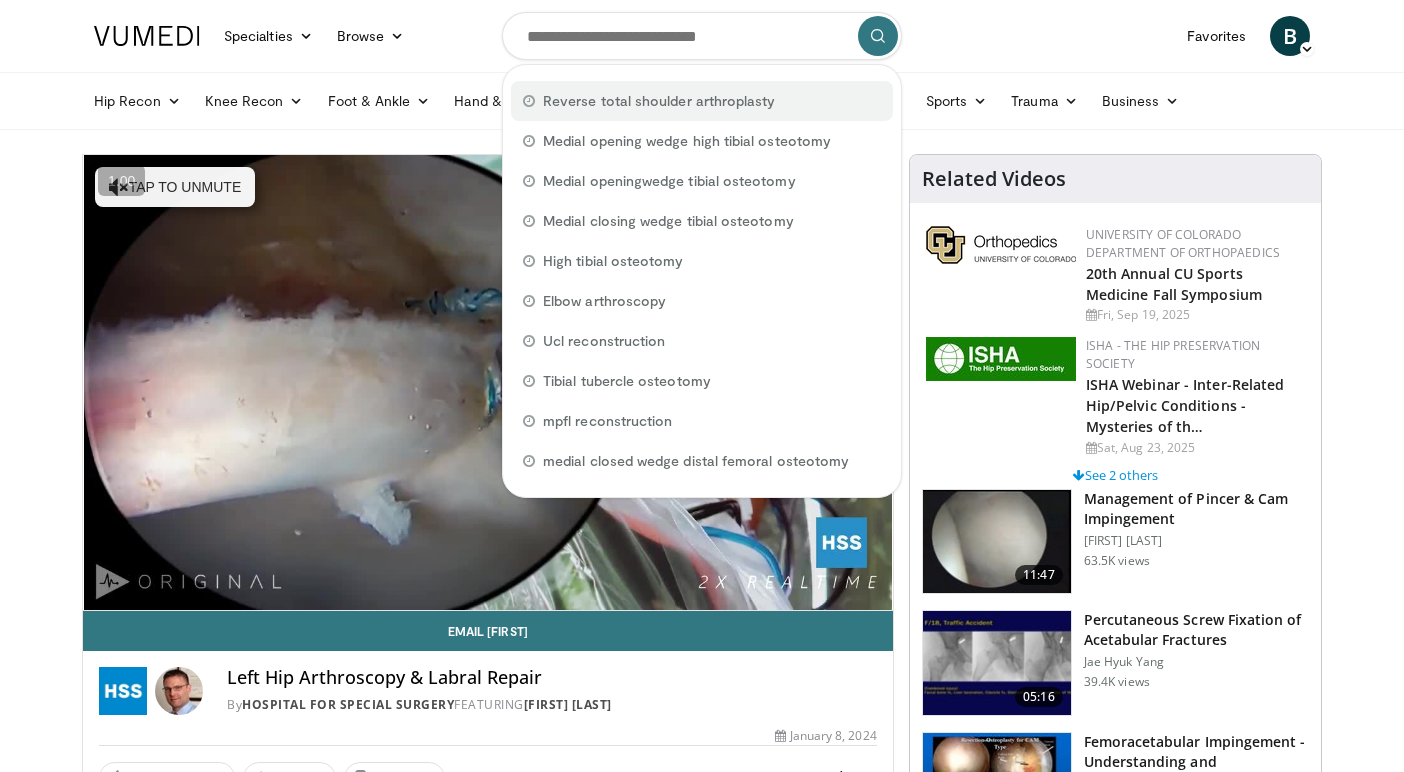 click on "Reverse total shoulder arthroplasty" at bounding box center (659, 101) 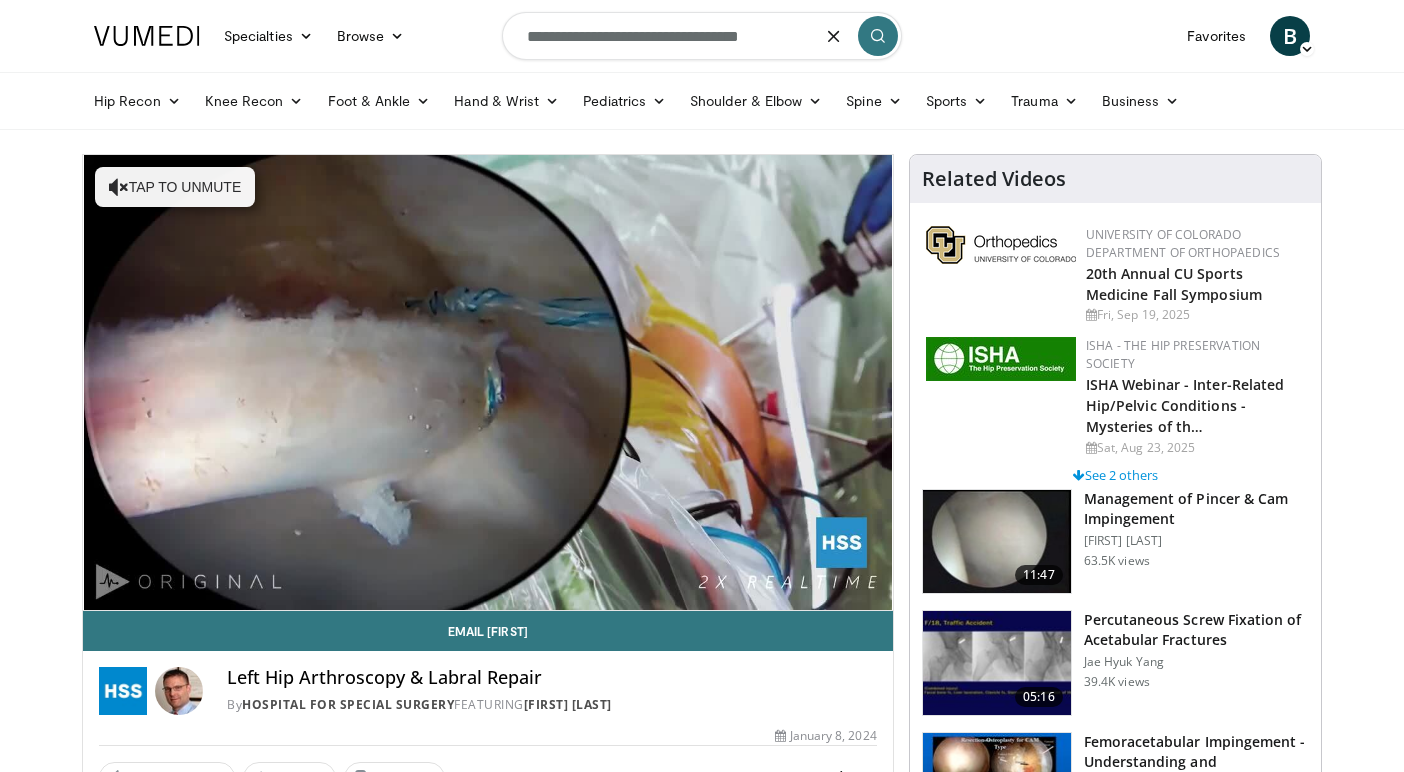 click on "**********" at bounding box center [702, 36] 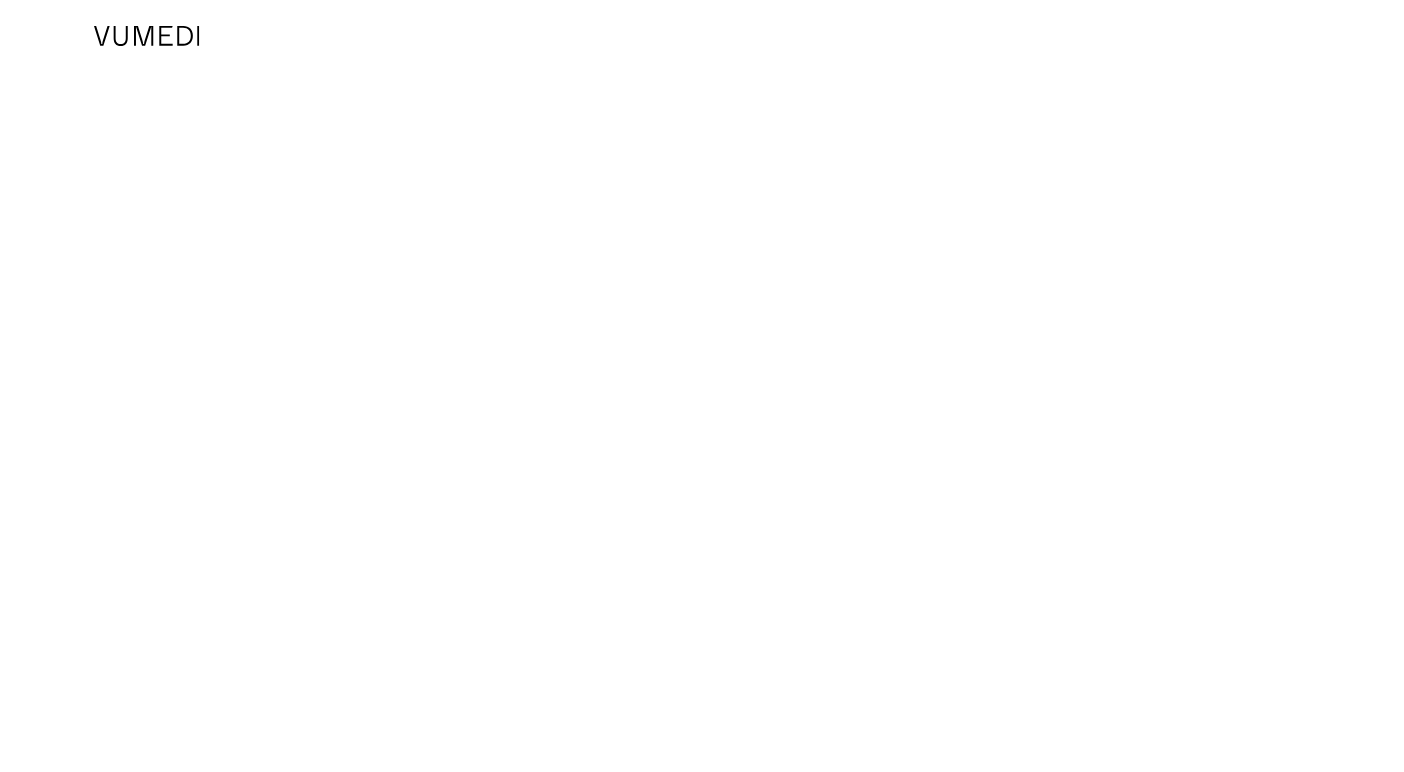 scroll, scrollTop: 0, scrollLeft: 0, axis: both 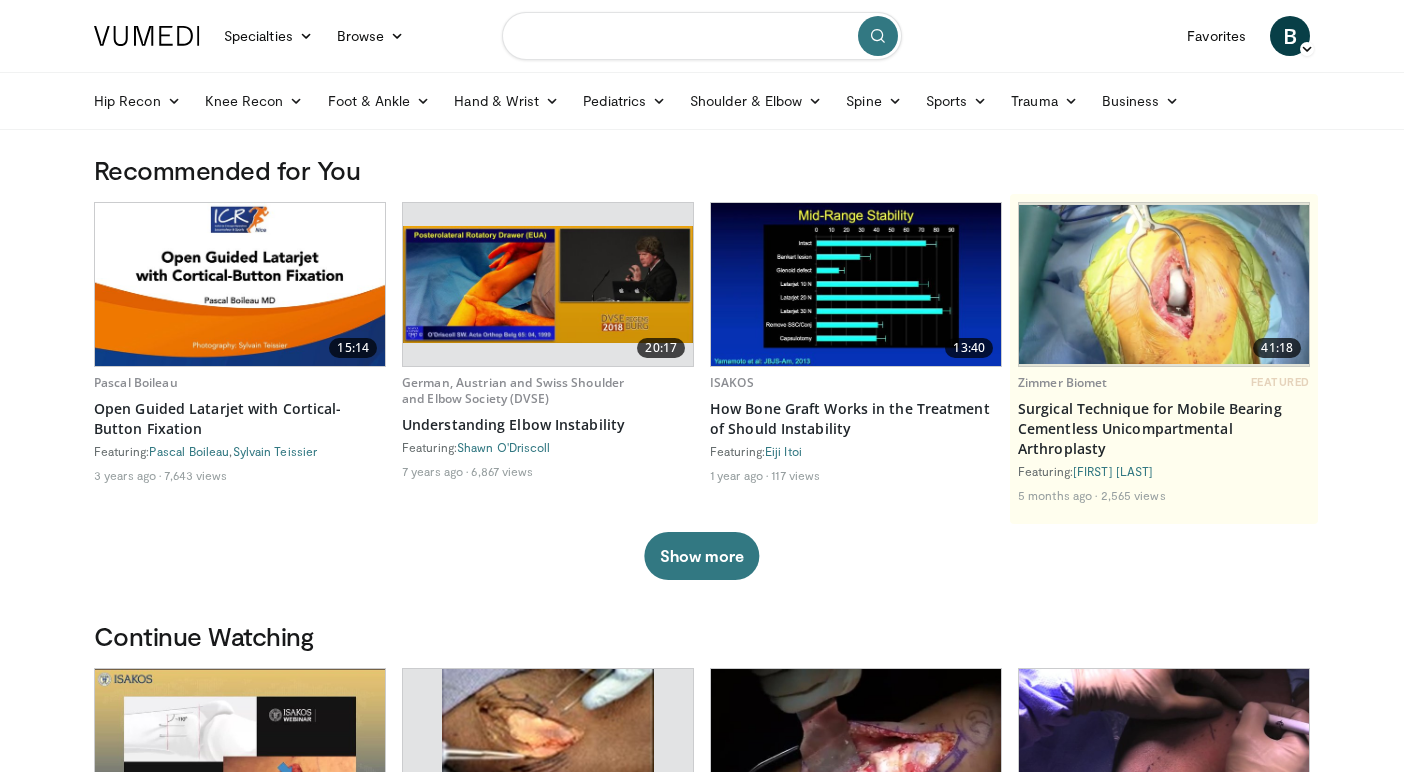 click at bounding box center [702, 36] 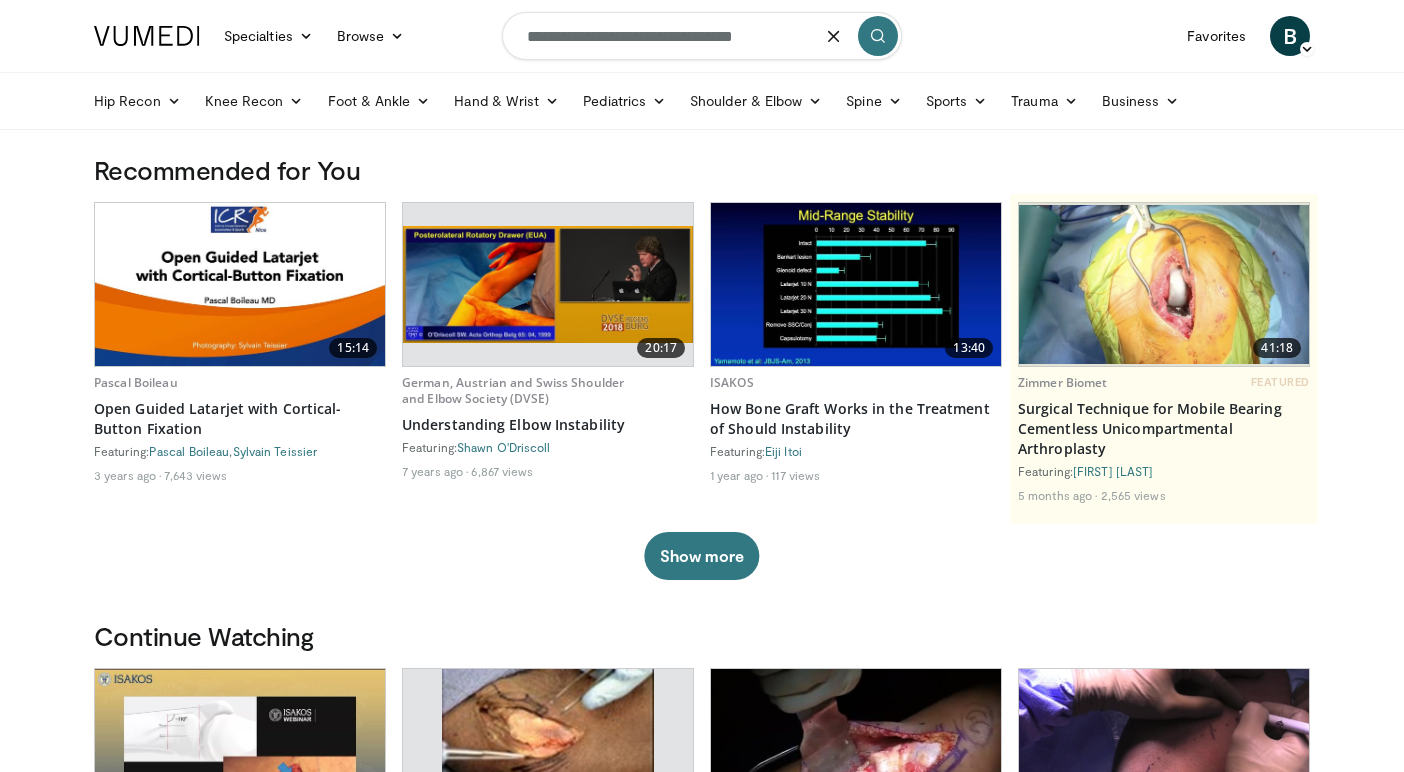 type on "**********" 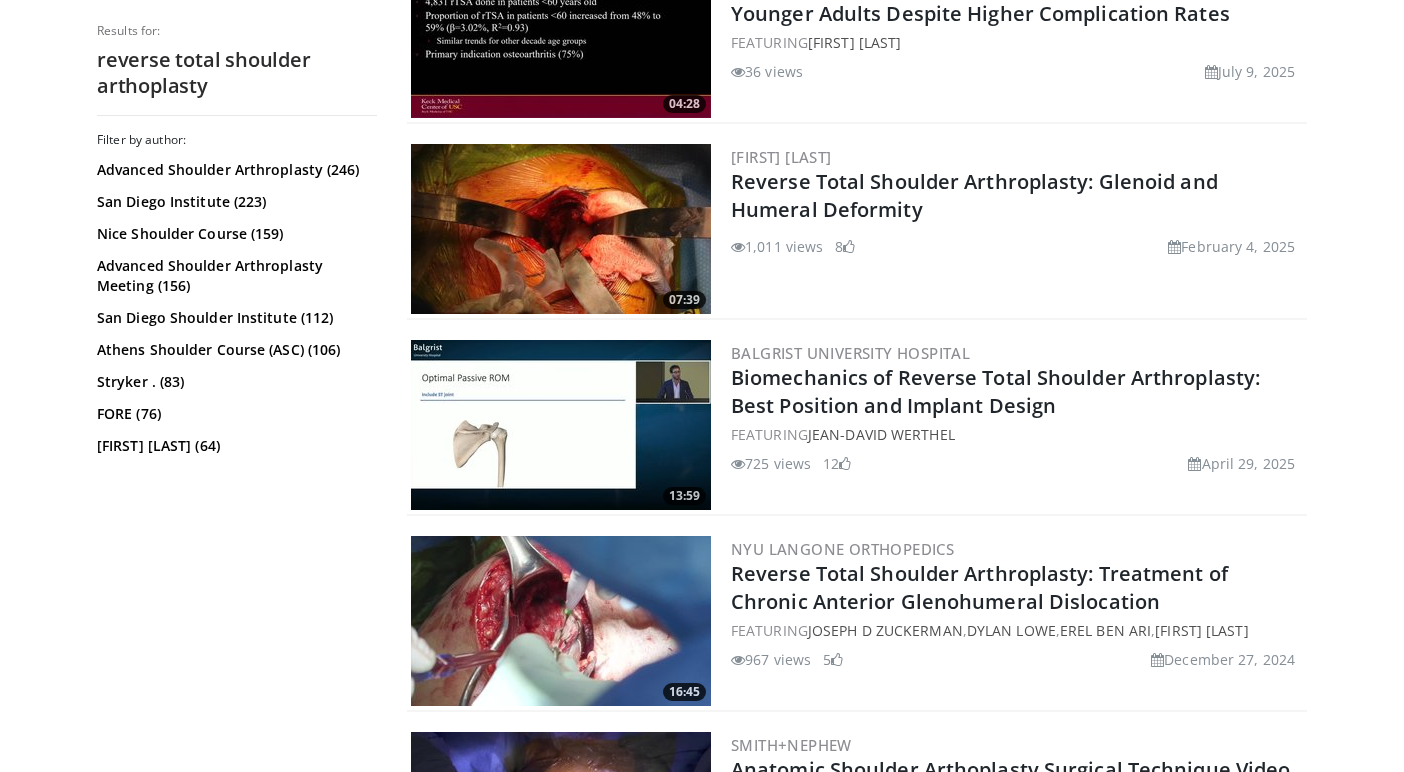 scroll, scrollTop: 1453, scrollLeft: 0, axis: vertical 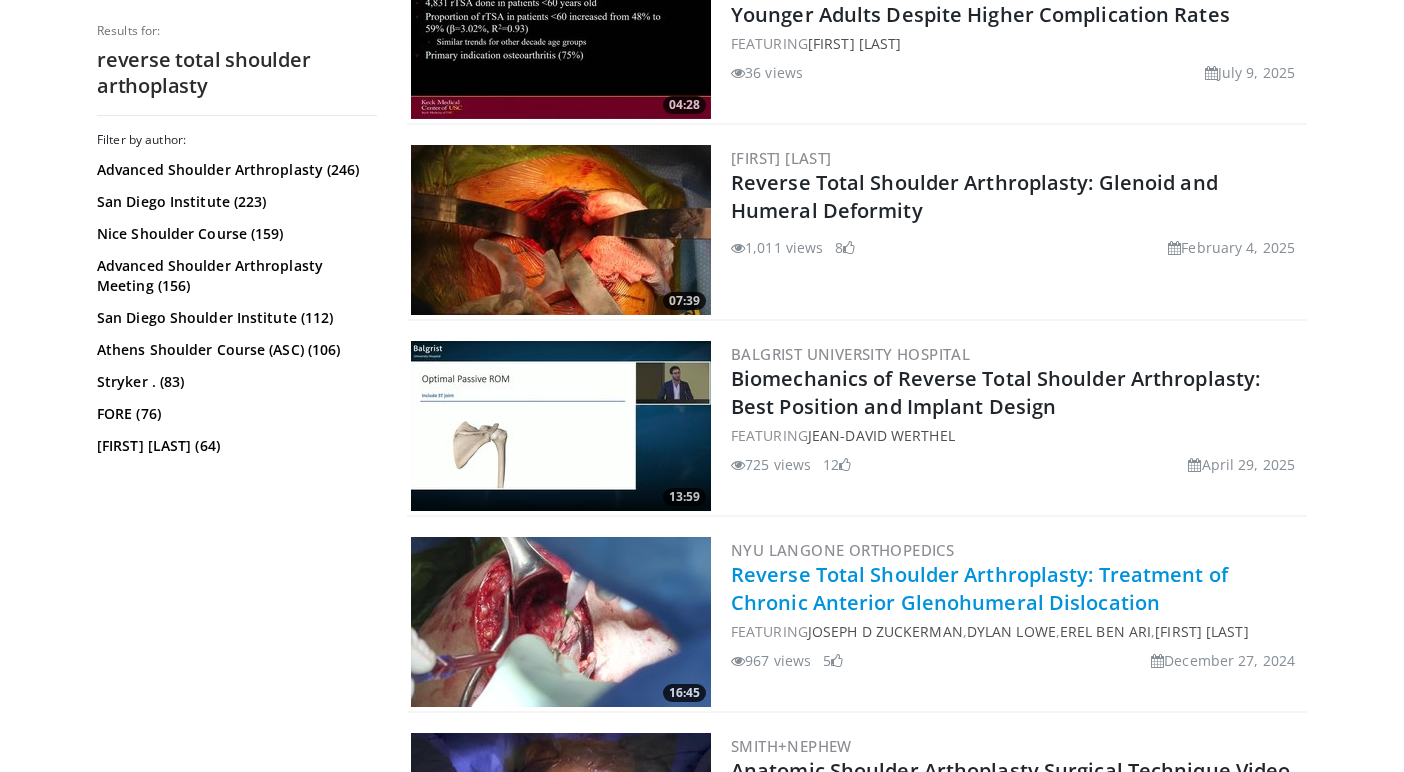 click on "Reverse Total Shoulder Arthroplasty: Treatment of Chronic Anterior Glenohumeral Dislocation" at bounding box center (979, 588) 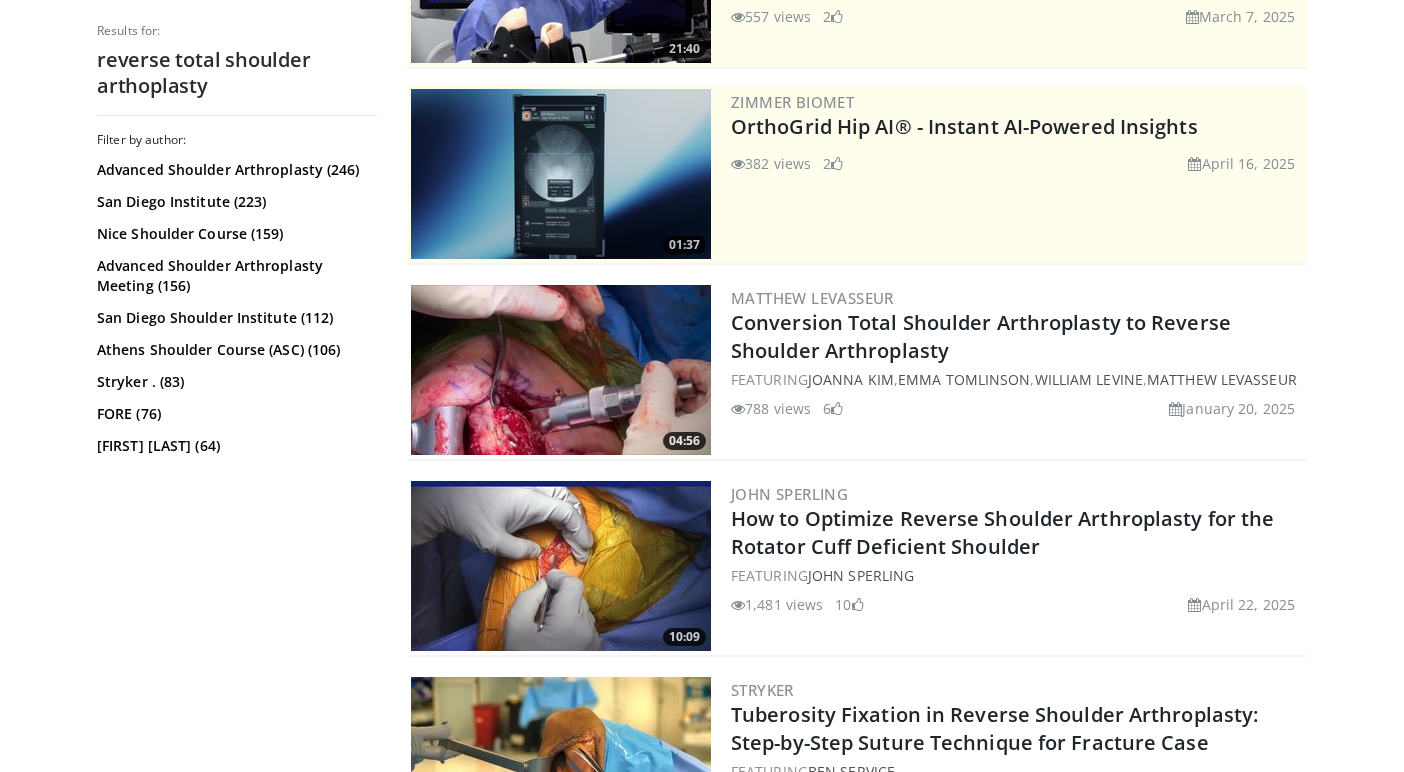 scroll, scrollTop: 0, scrollLeft: 0, axis: both 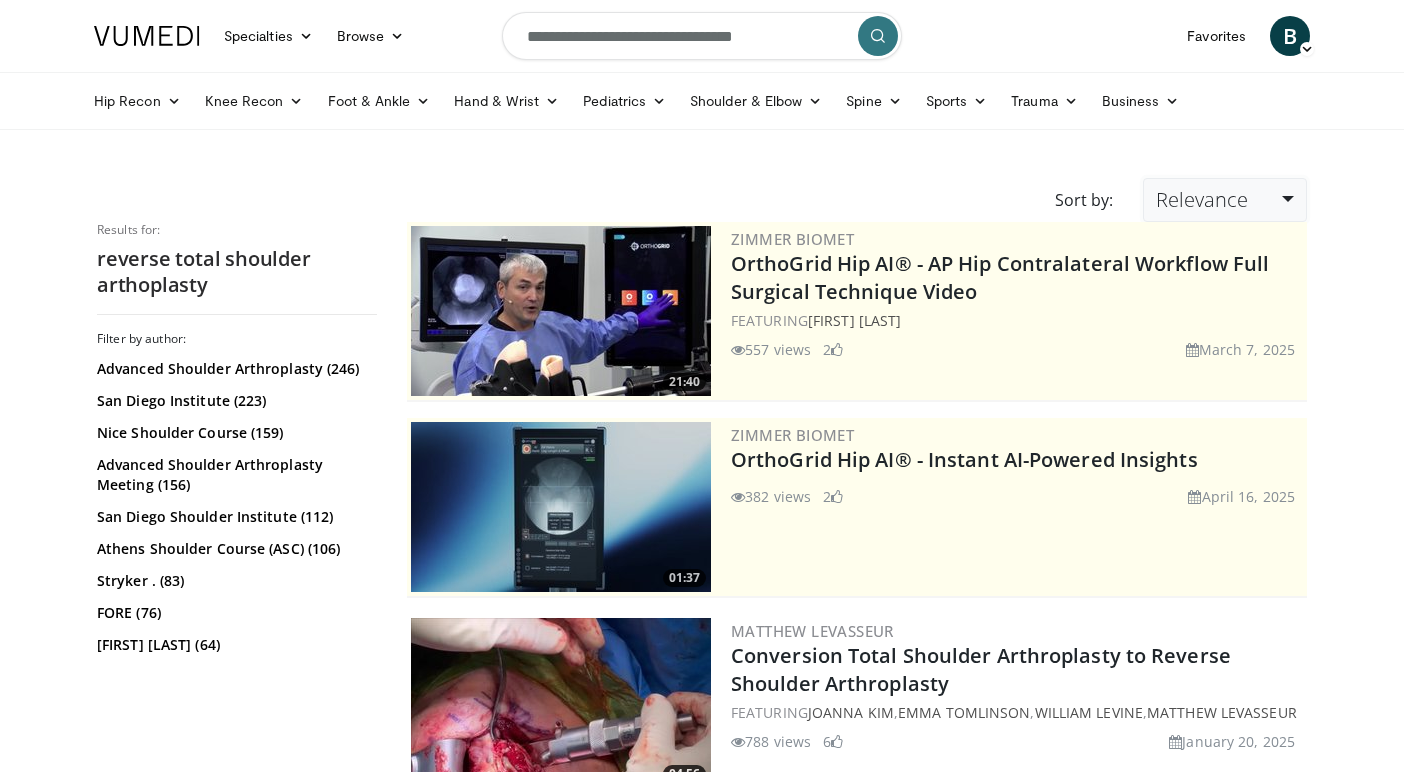 click on "Relevance" at bounding box center [1202, 199] 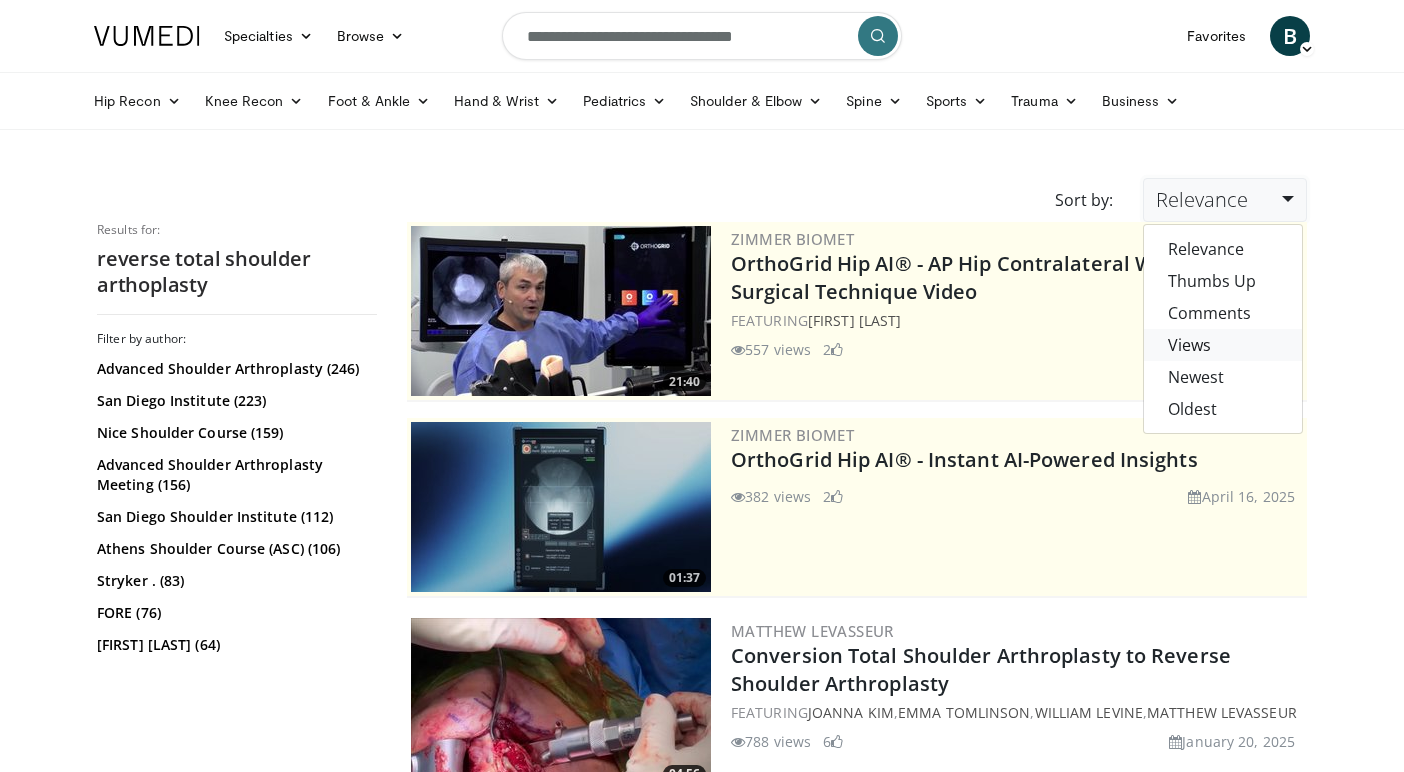 click on "Views" at bounding box center [1223, 345] 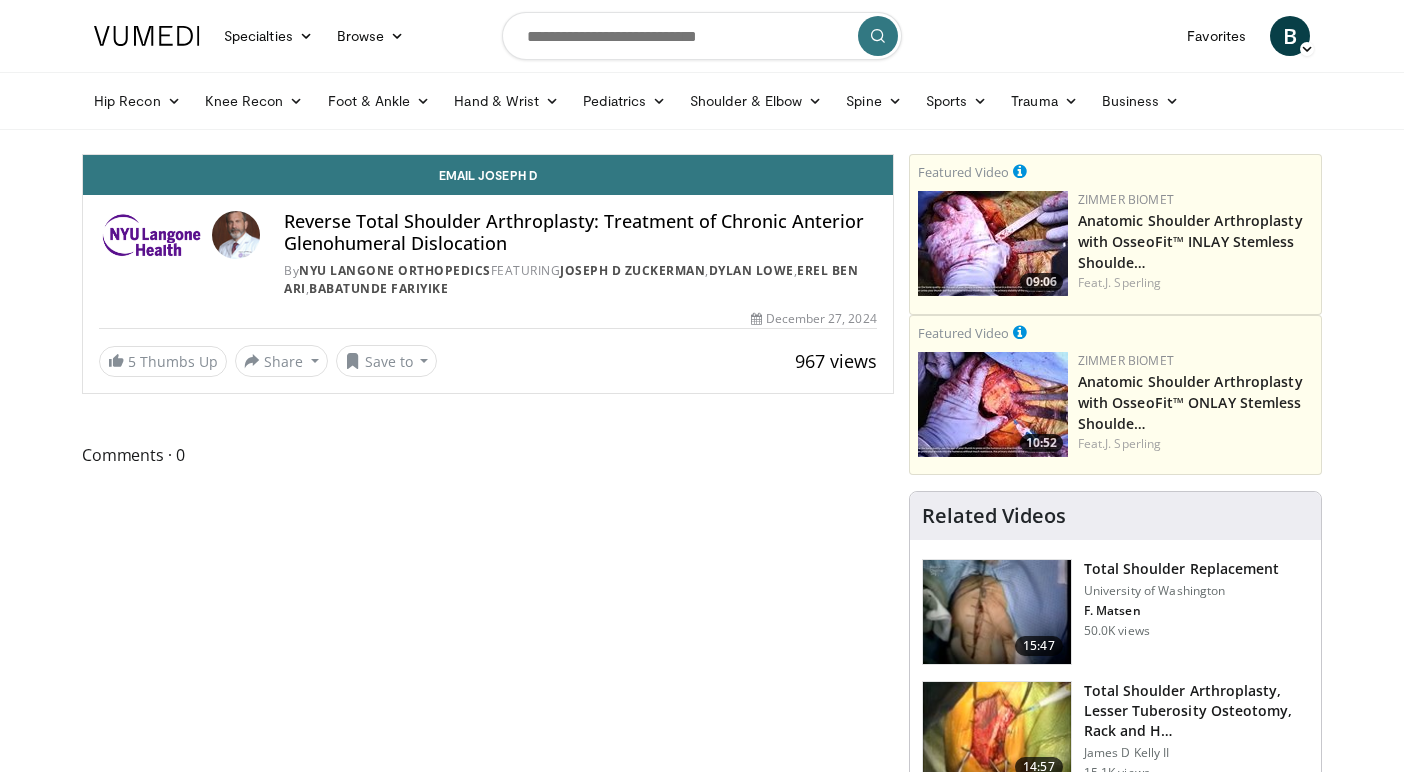 scroll, scrollTop: 0, scrollLeft: 0, axis: both 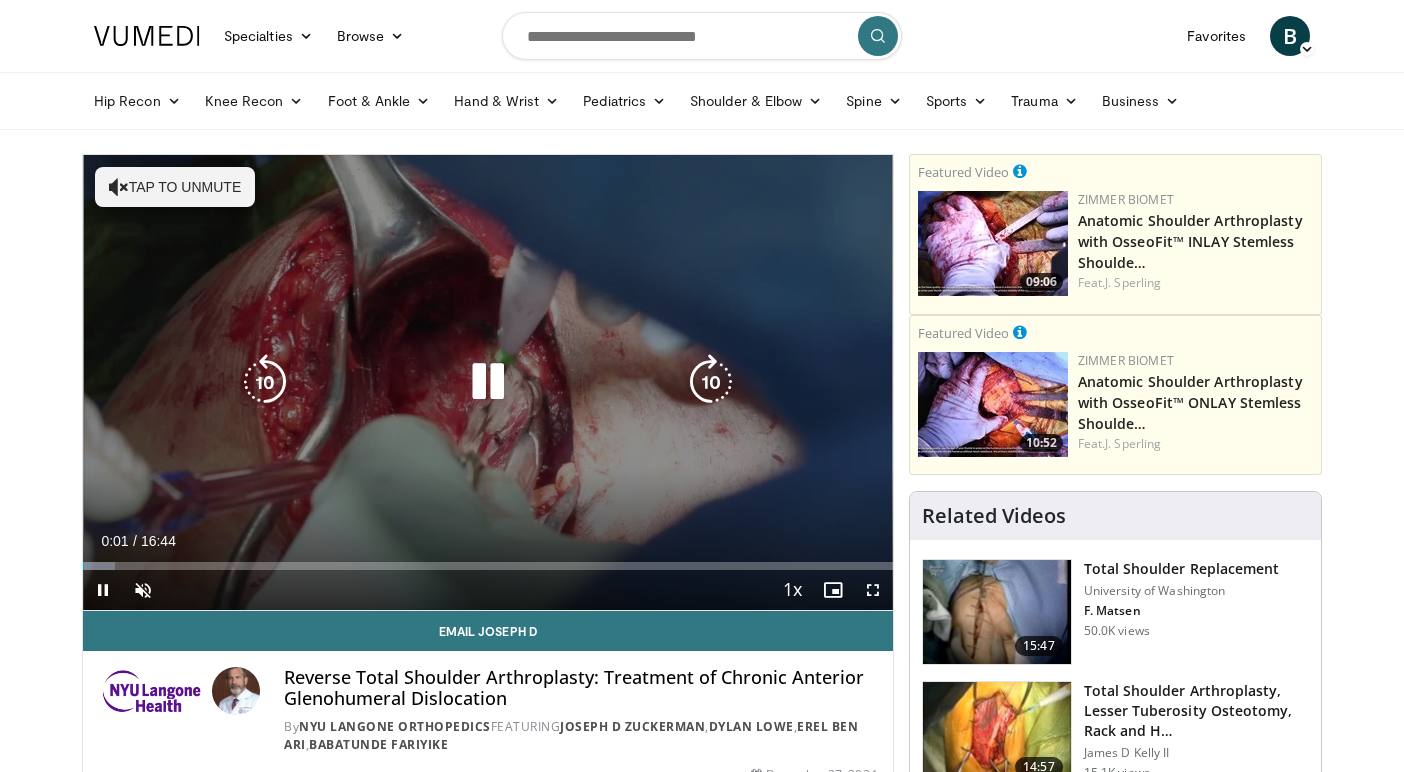 click at bounding box center (488, 382) 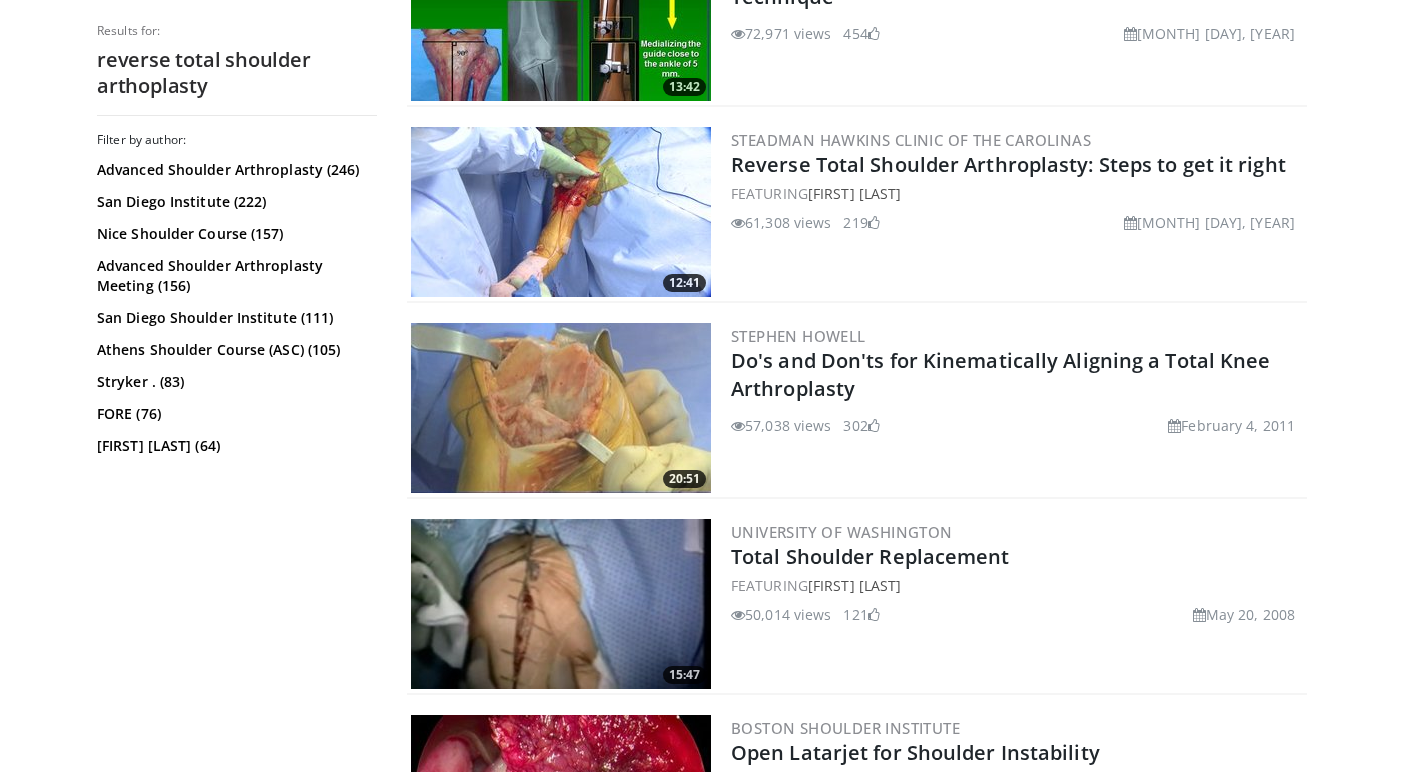 scroll, scrollTop: 1470, scrollLeft: 0, axis: vertical 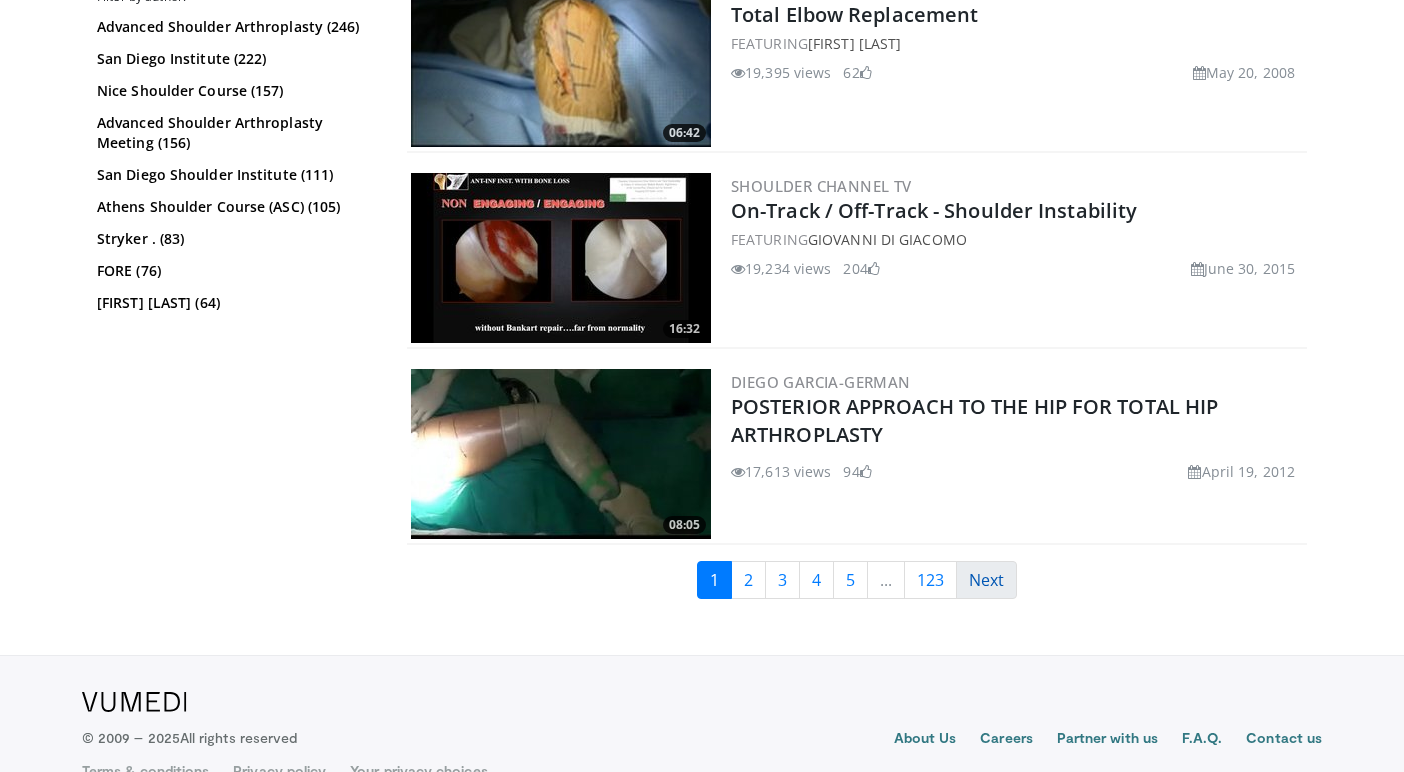 click on "Next" at bounding box center (986, 580) 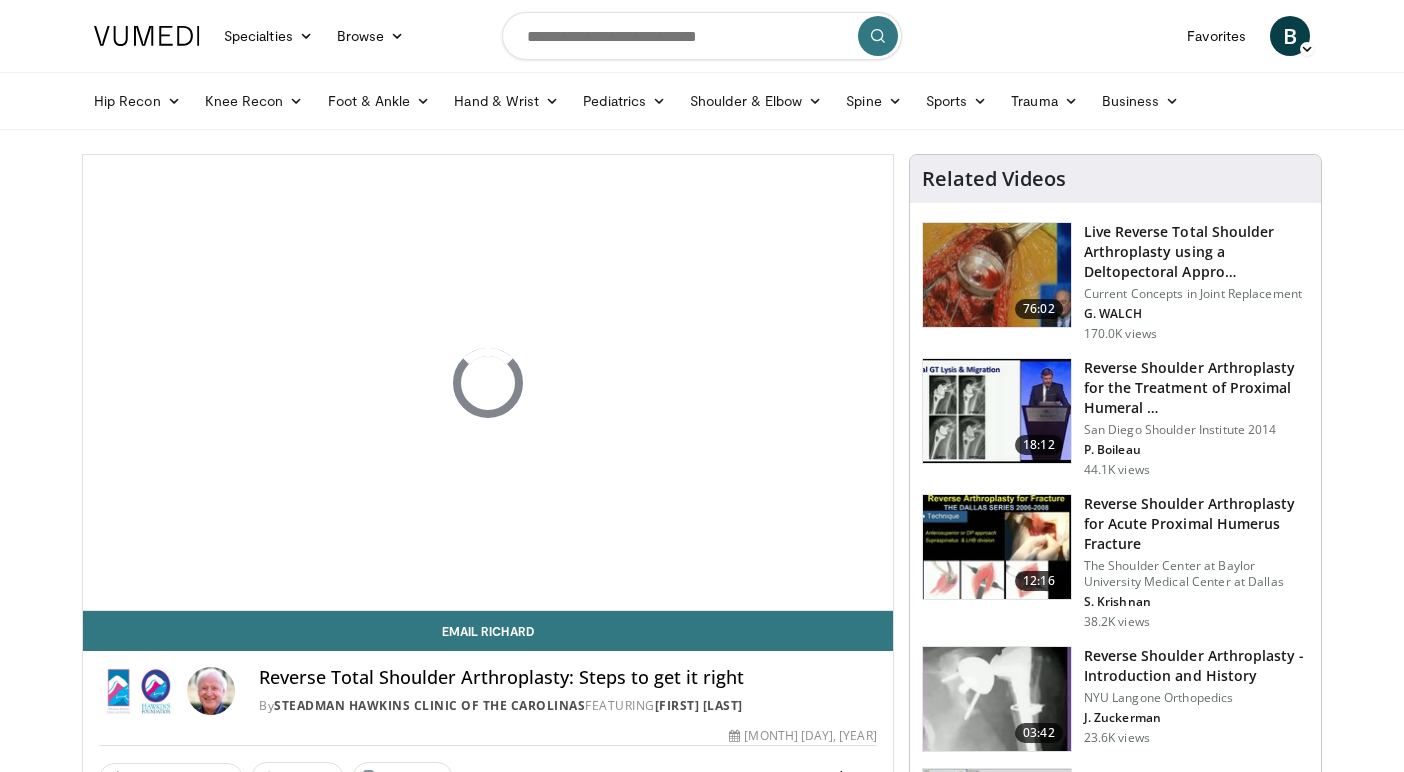scroll, scrollTop: 0, scrollLeft: 0, axis: both 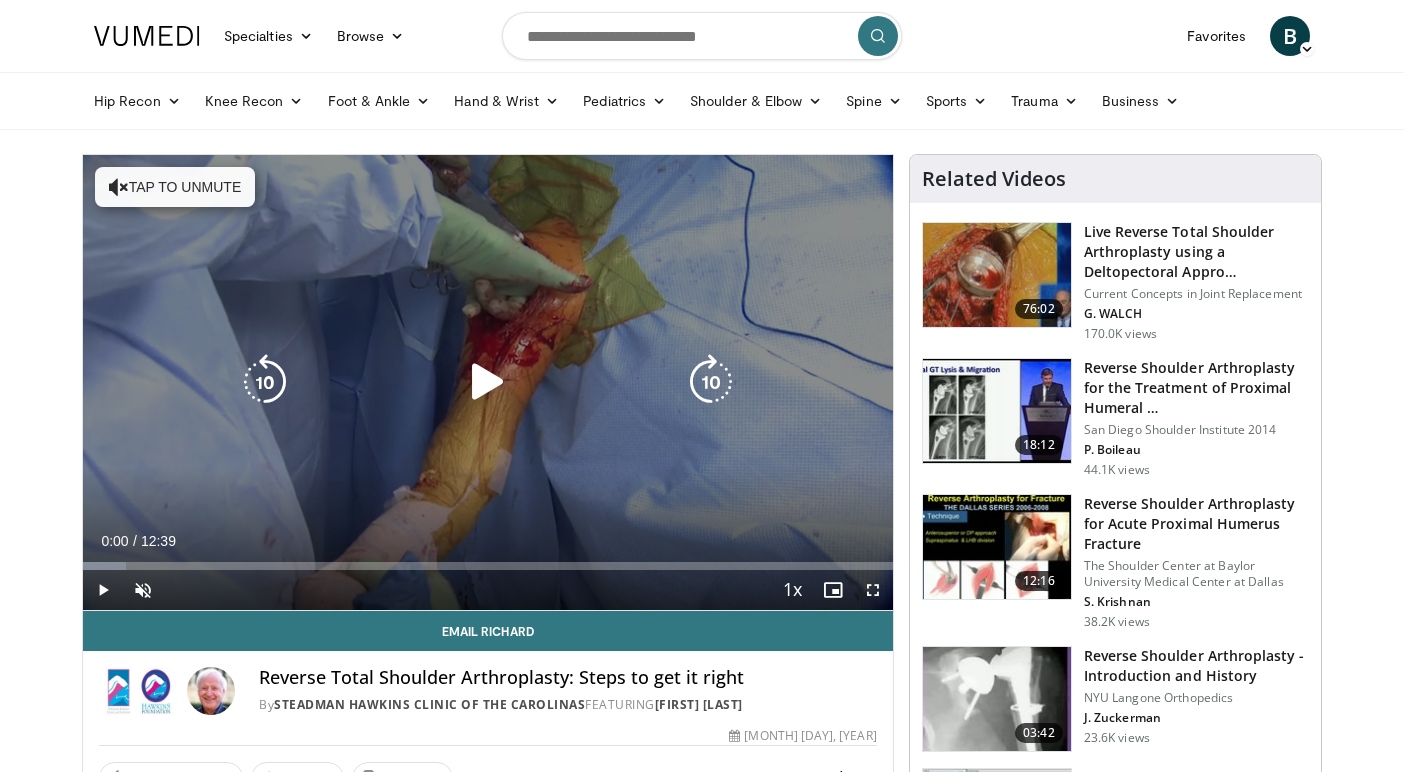 click at bounding box center [488, 382] 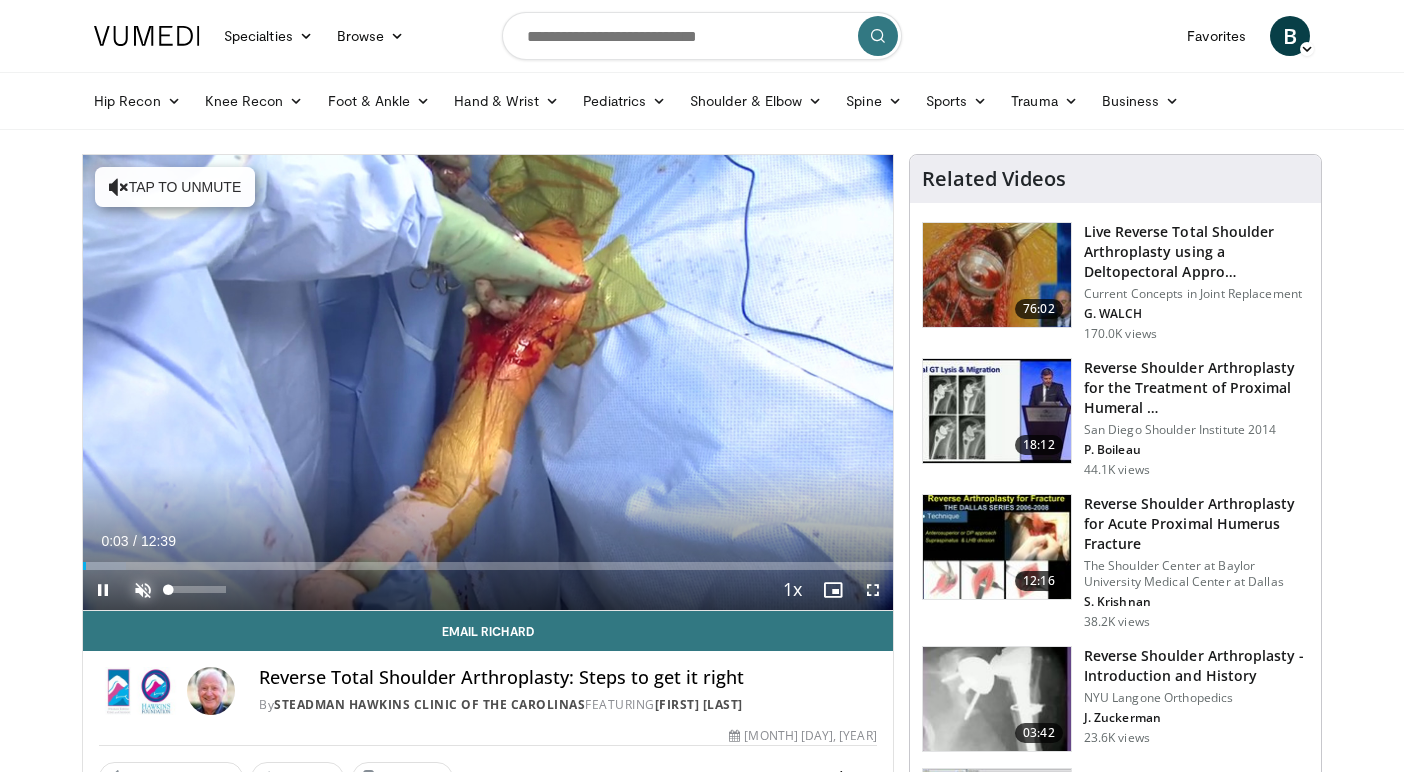 click at bounding box center [143, 590] 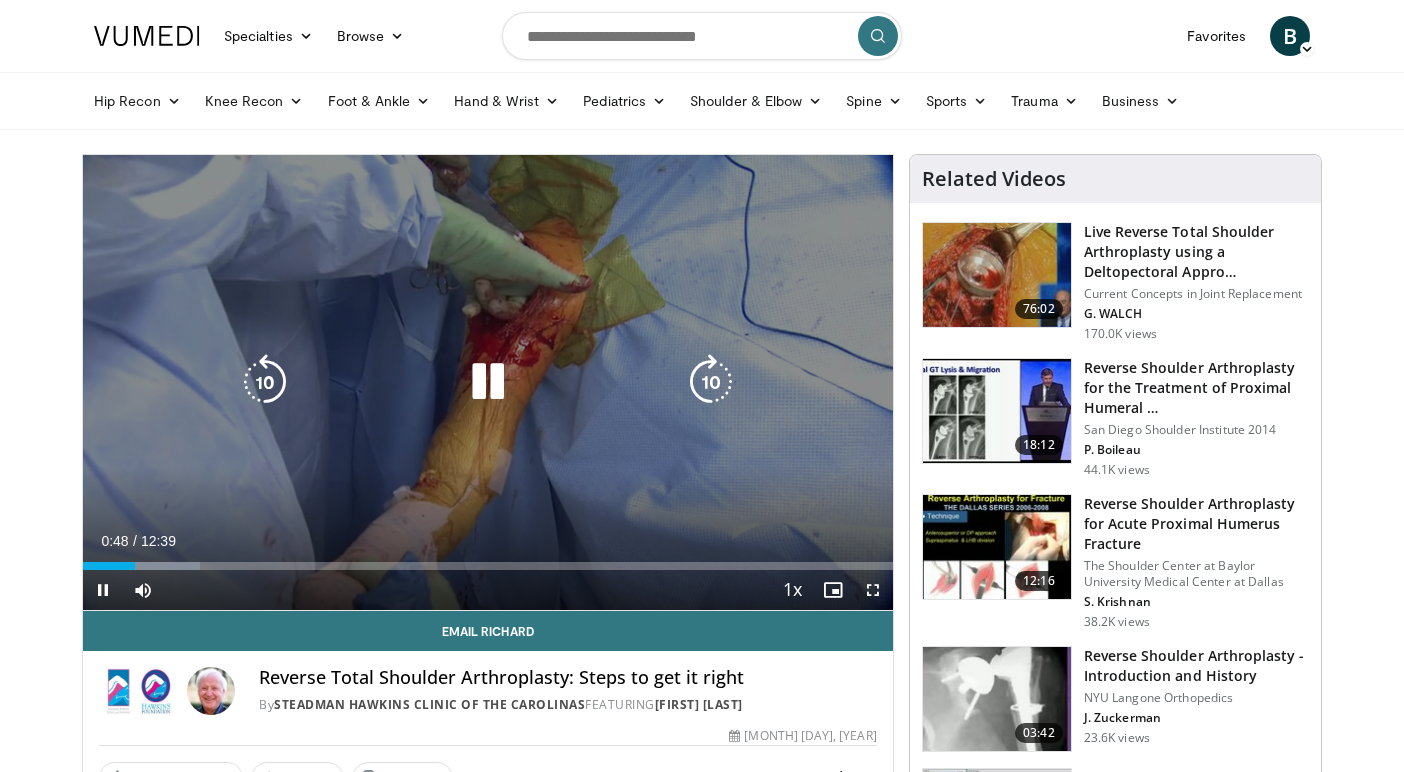 click at bounding box center (488, 382) 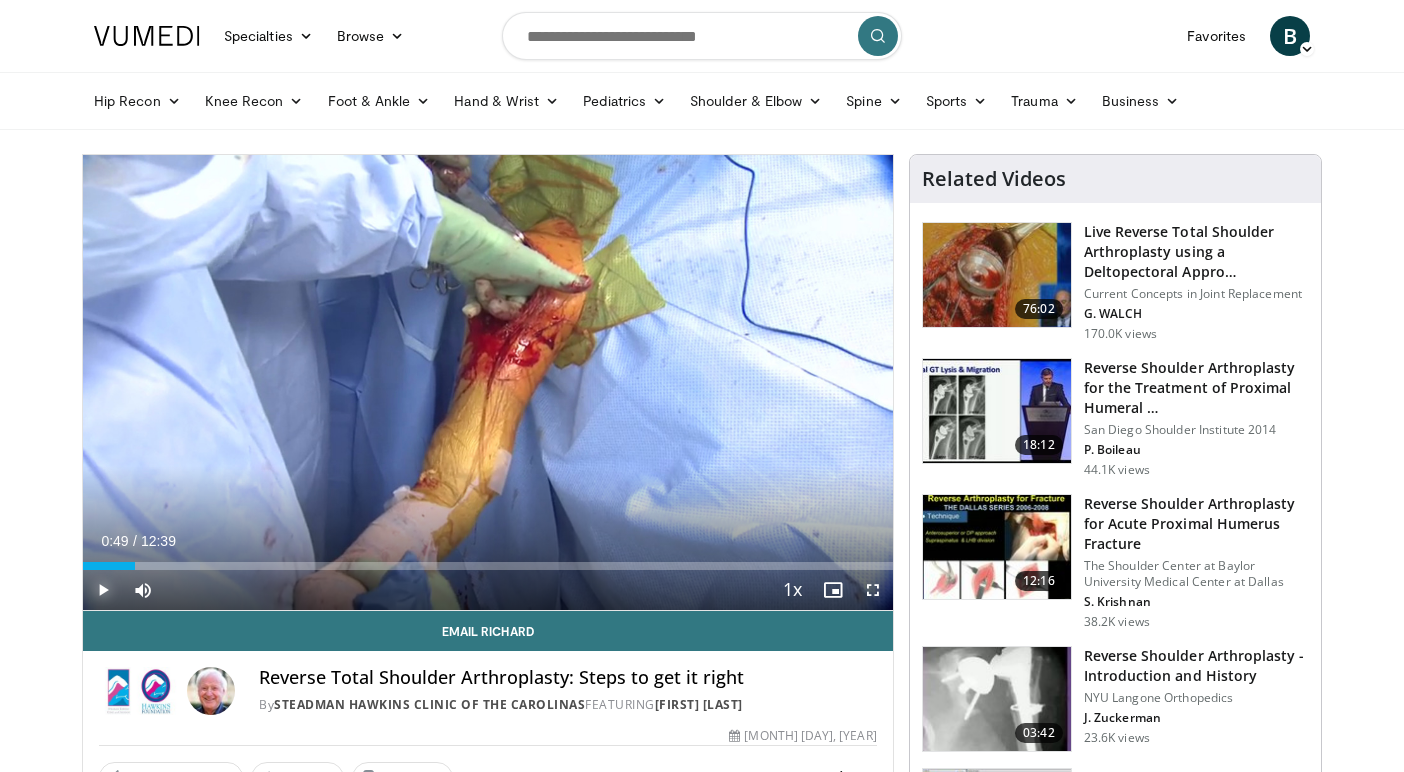 click at bounding box center (103, 590) 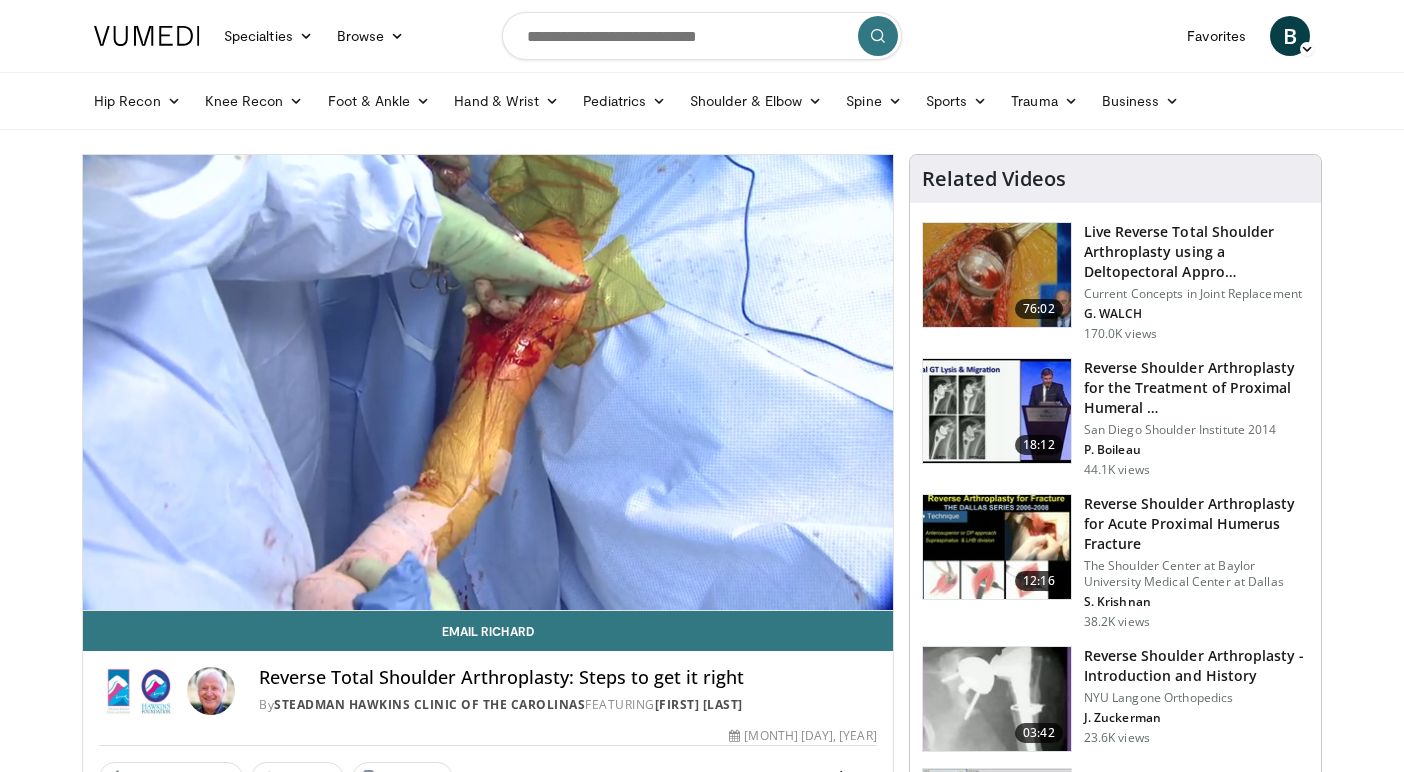type 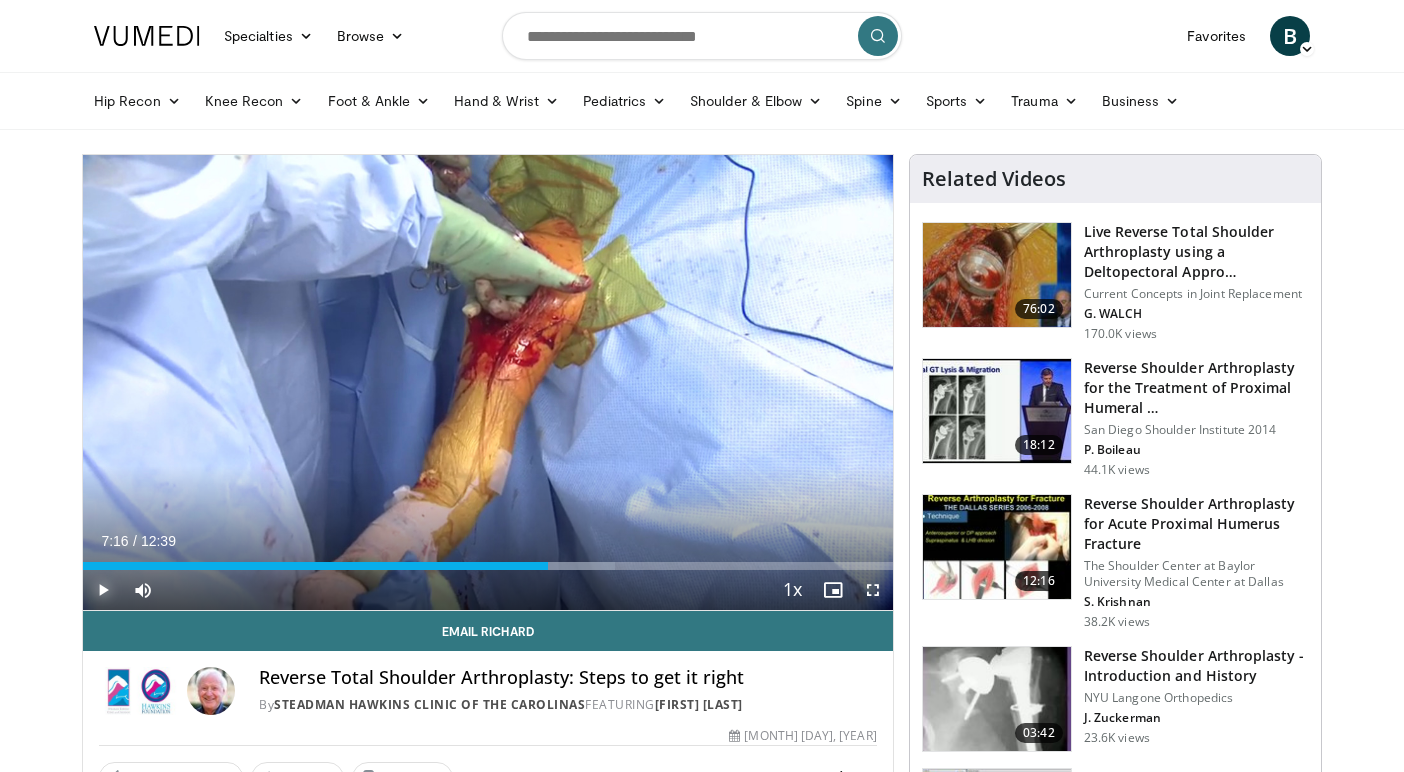 click on "Play" at bounding box center (103, 590) 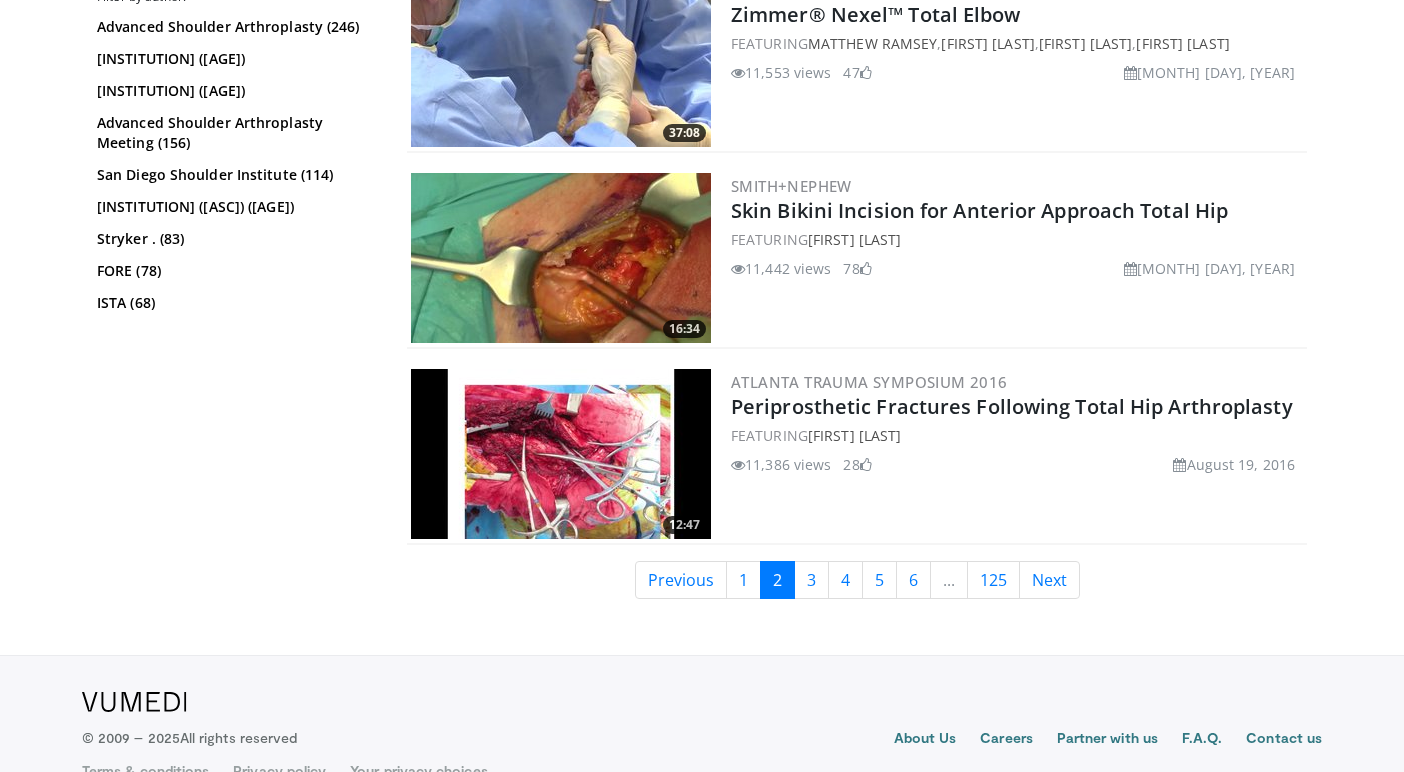 scroll, scrollTop: 4992, scrollLeft: 0, axis: vertical 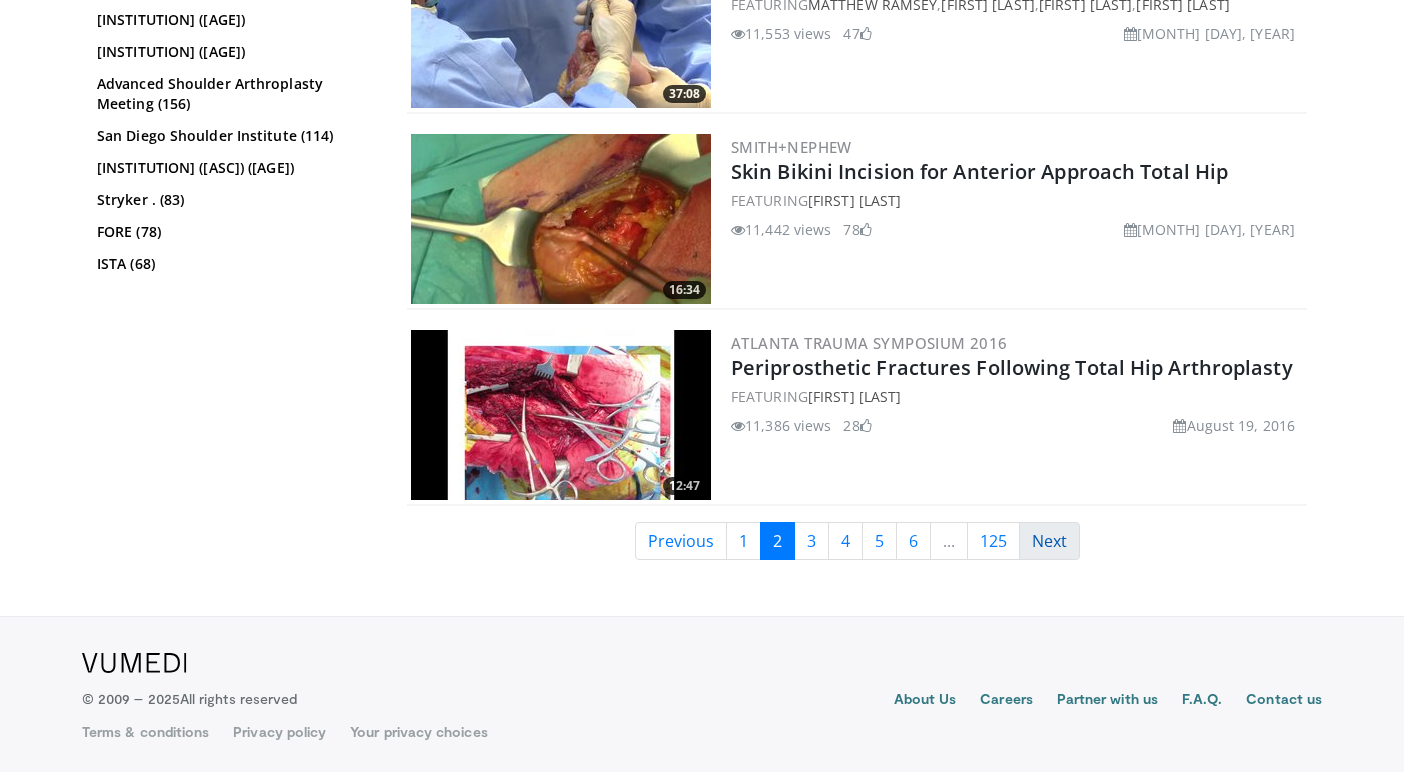 click on "Next" at bounding box center (1049, 541) 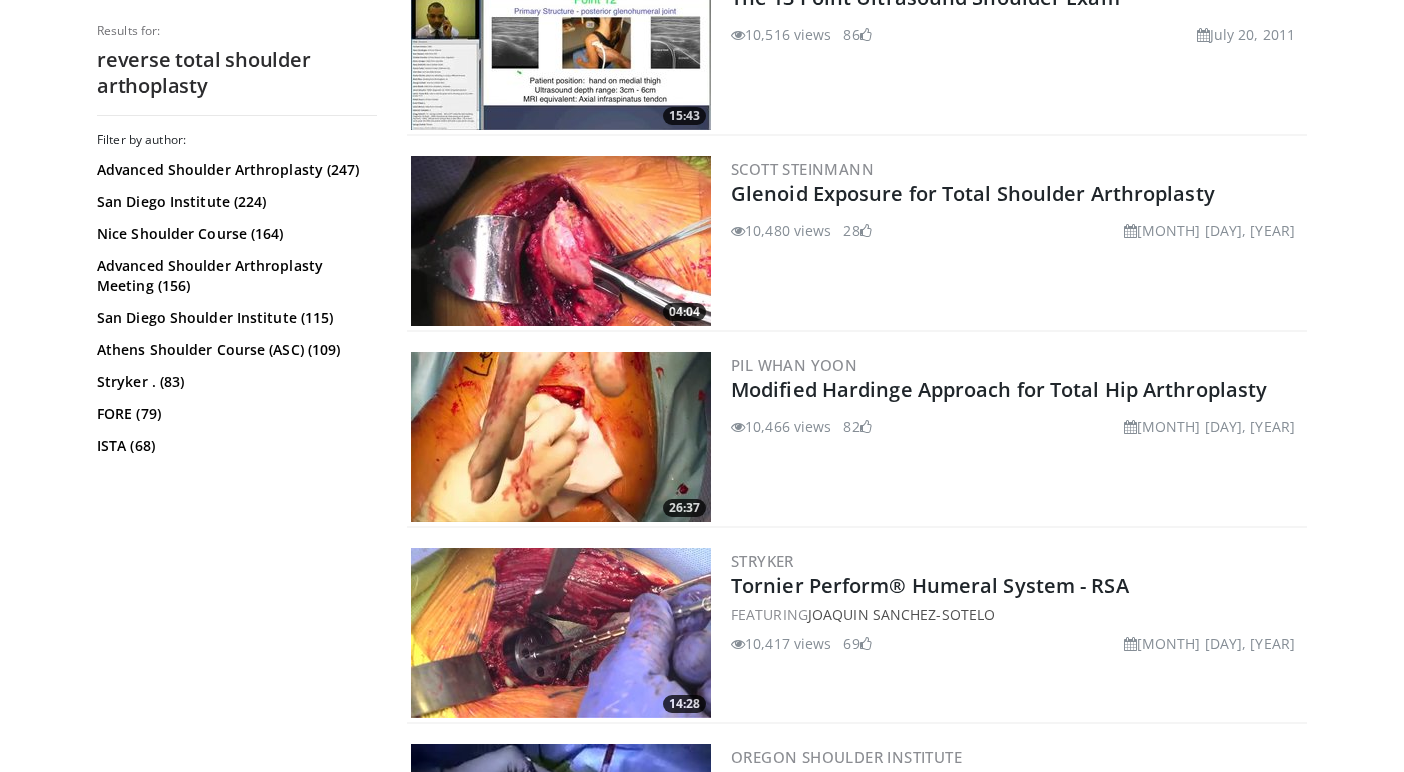 scroll, scrollTop: 1832, scrollLeft: 0, axis: vertical 